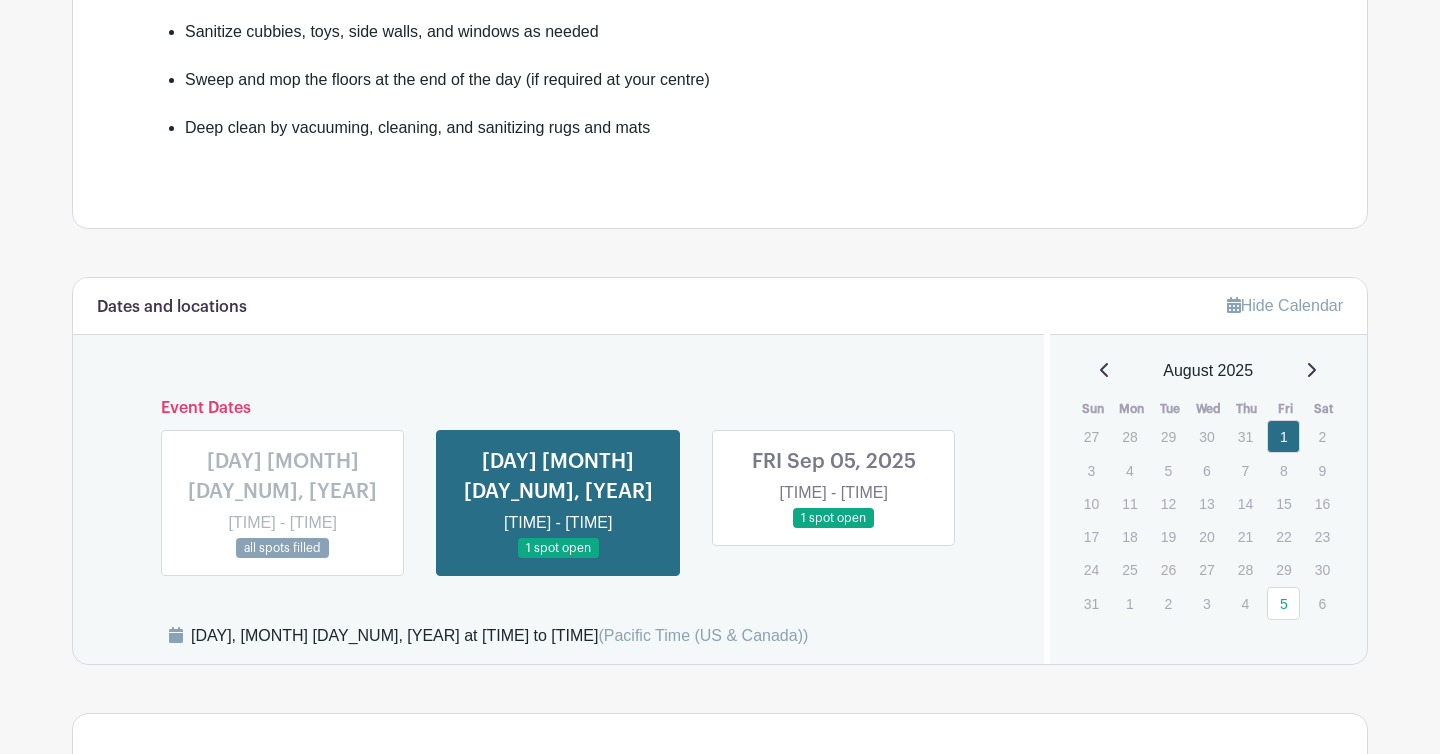 scroll, scrollTop: 809, scrollLeft: 0, axis: vertical 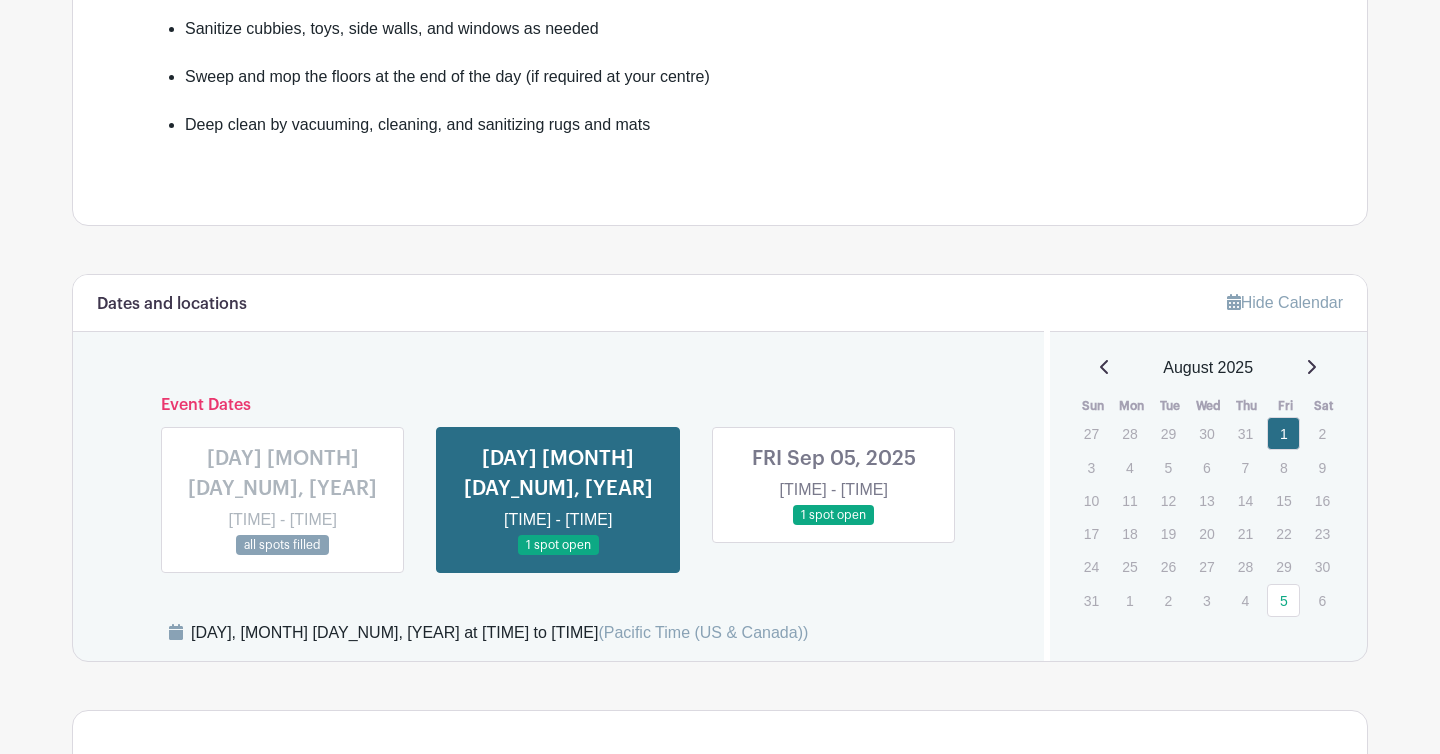 click at bounding box center (283, 556) 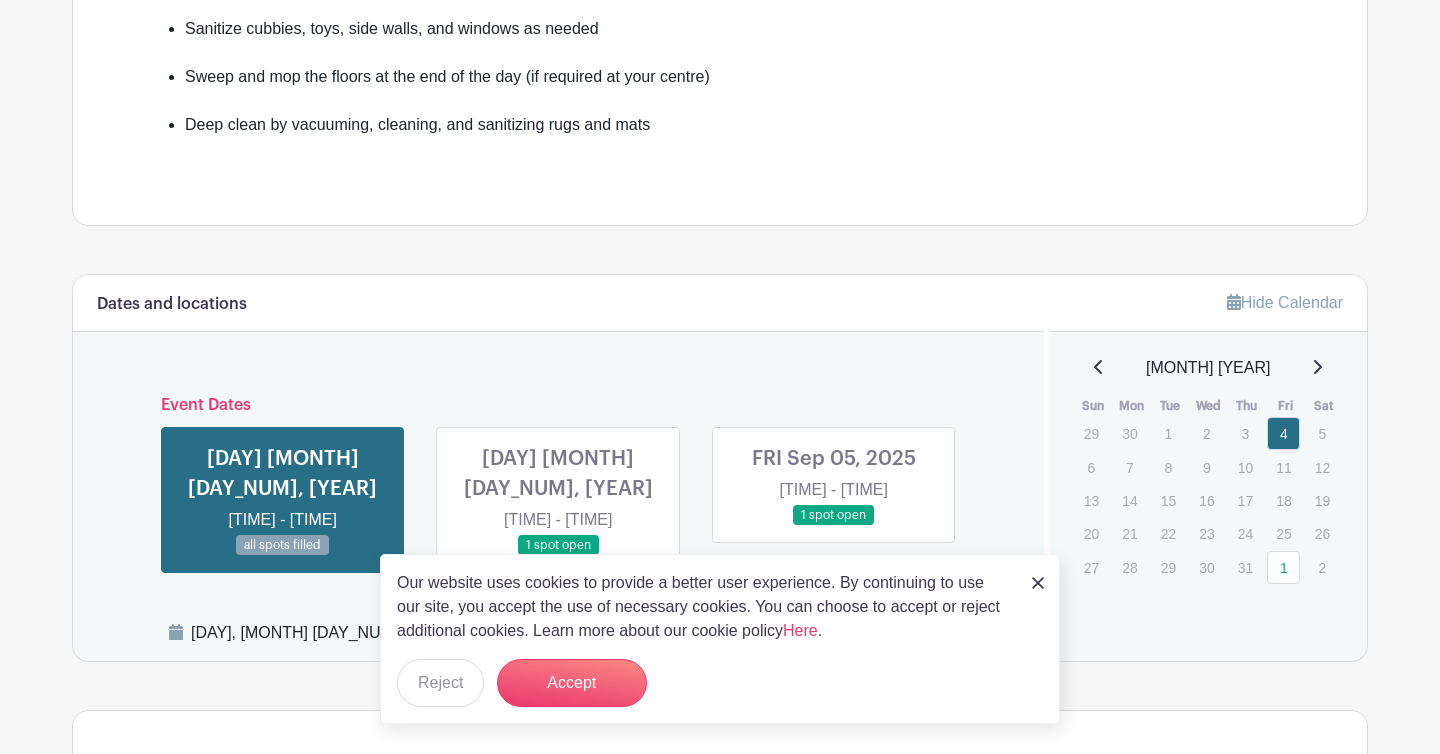 click at bounding box center [558, 556] 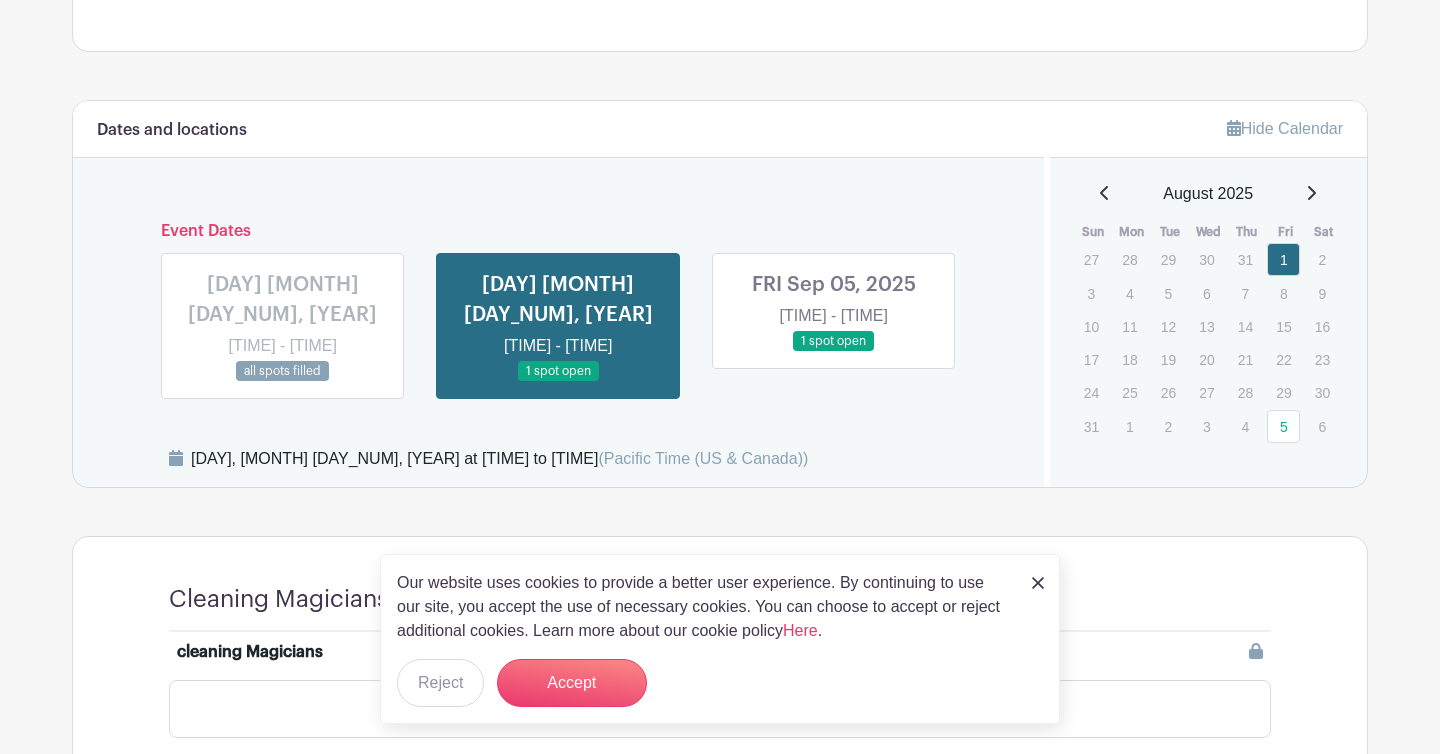 scroll, scrollTop: 991, scrollLeft: 0, axis: vertical 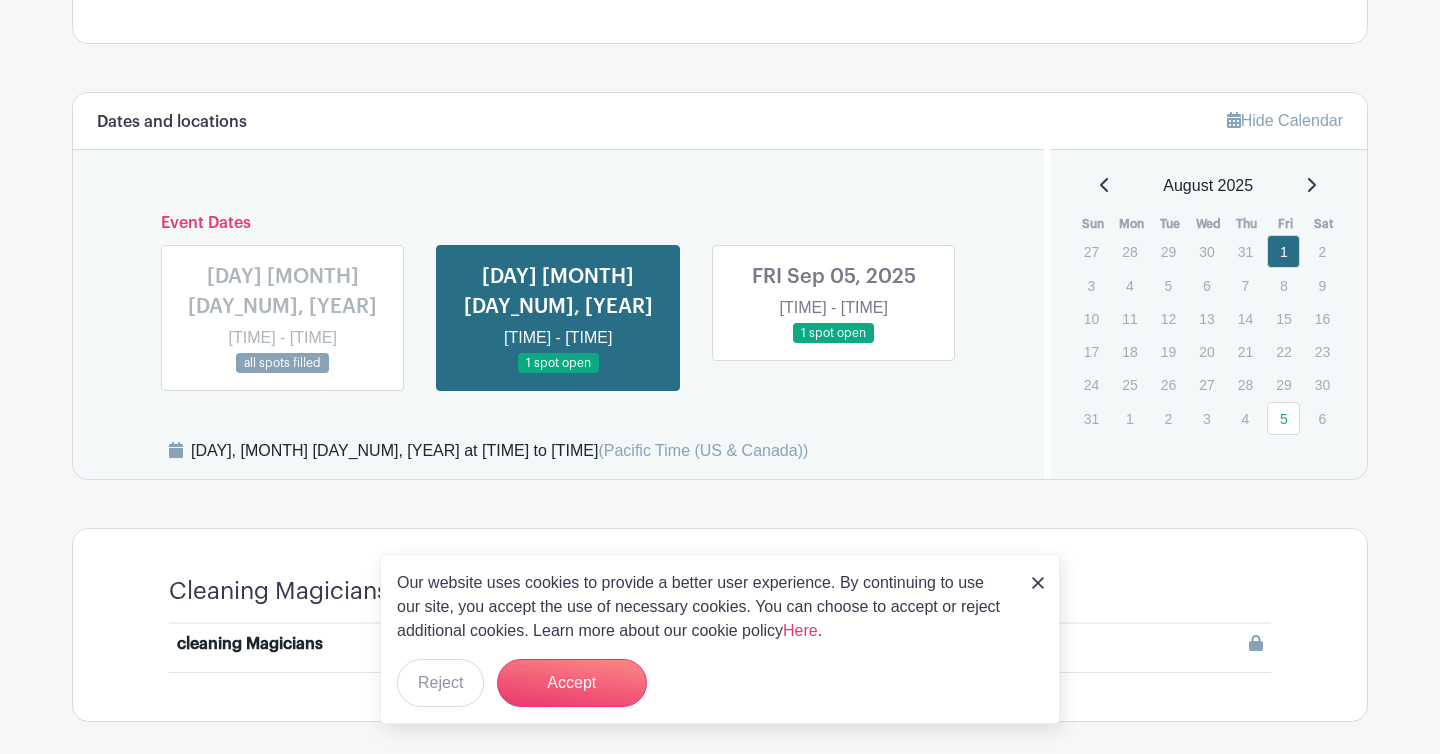 click at bounding box center [1038, 583] 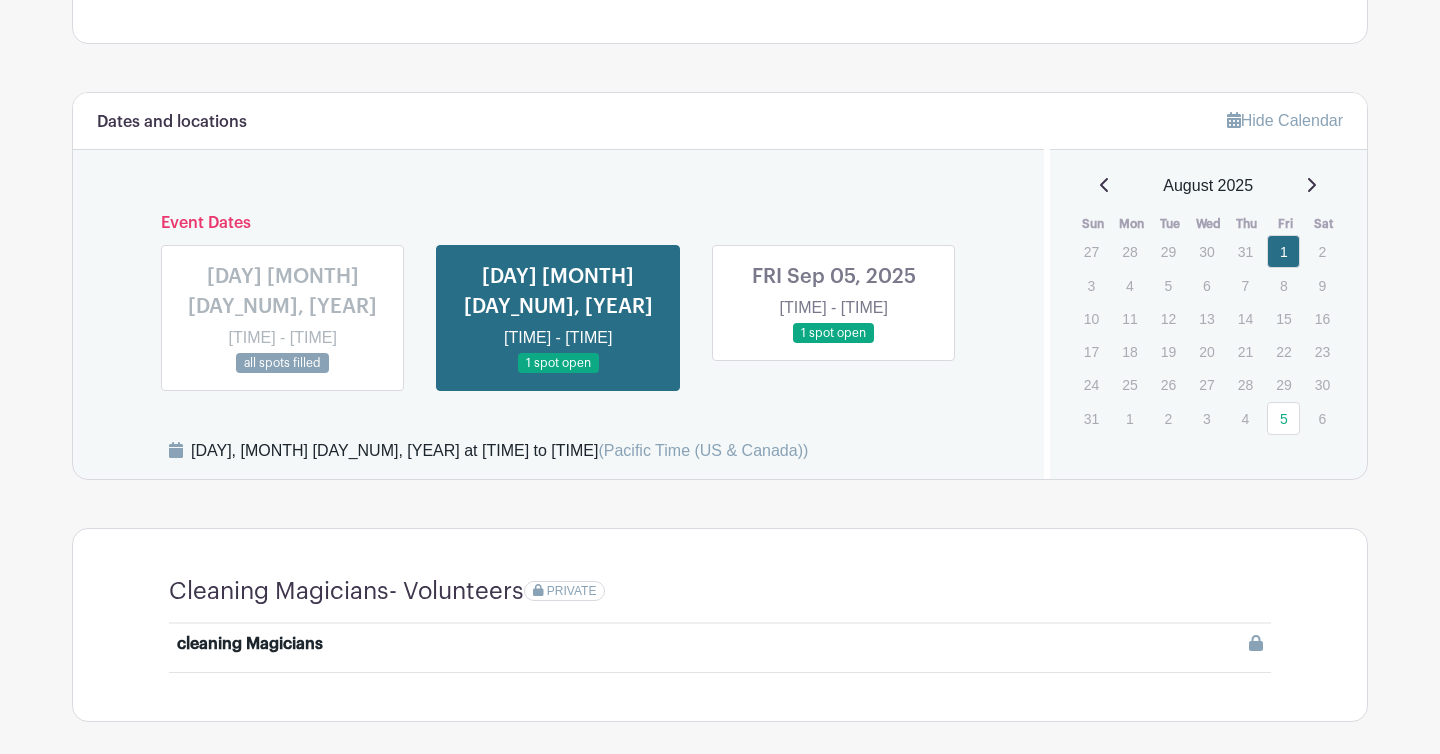 click at bounding box center [834, 344] 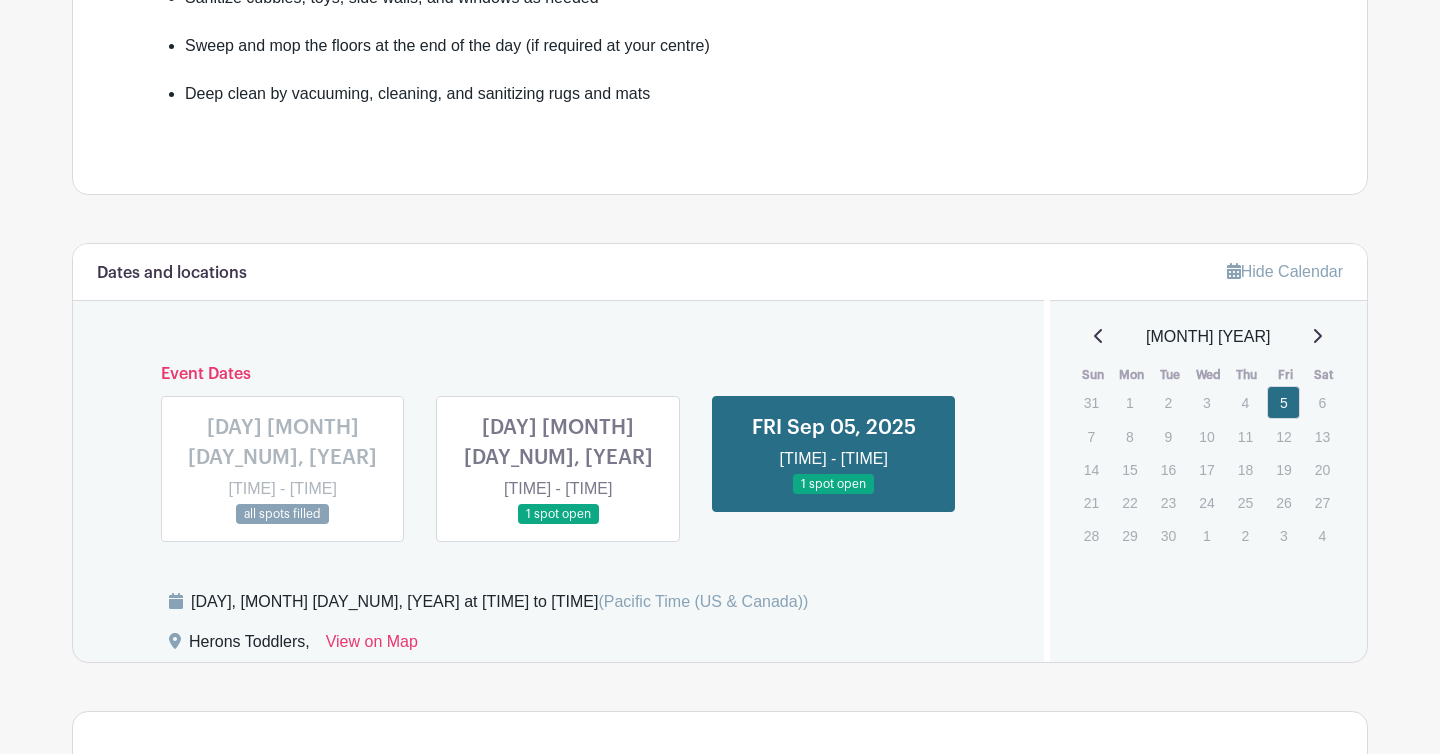 scroll, scrollTop: 816, scrollLeft: 0, axis: vertical 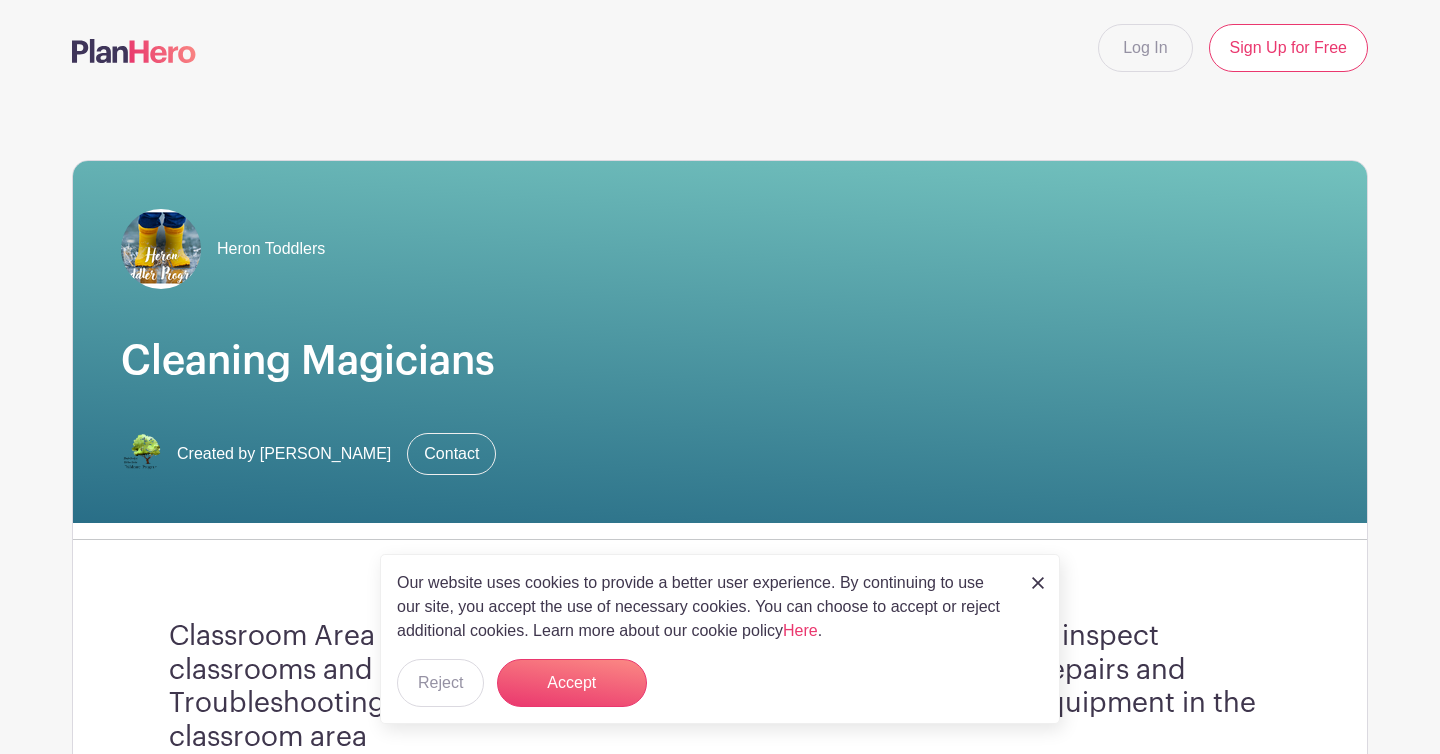 click at bounding box center (1038, 583) 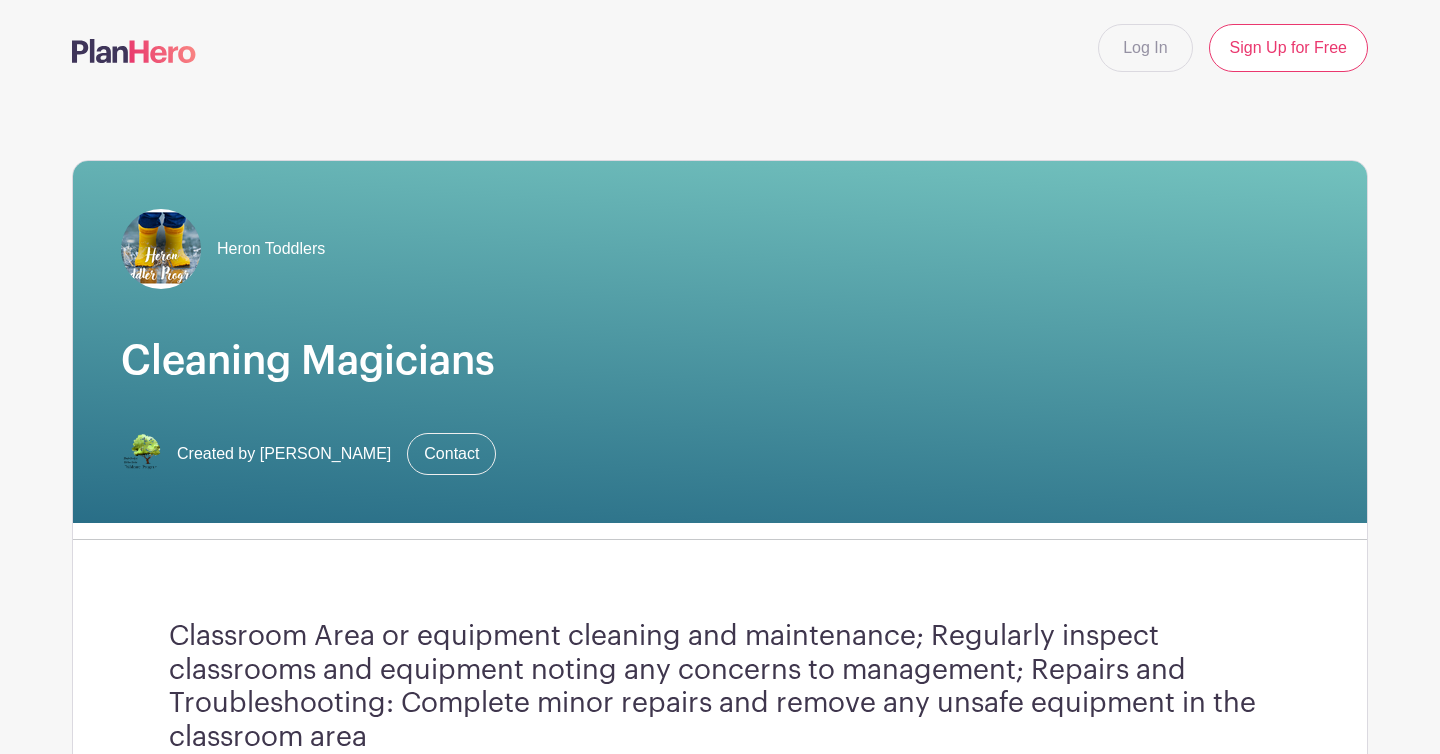 click at bounding box center (134, 51) 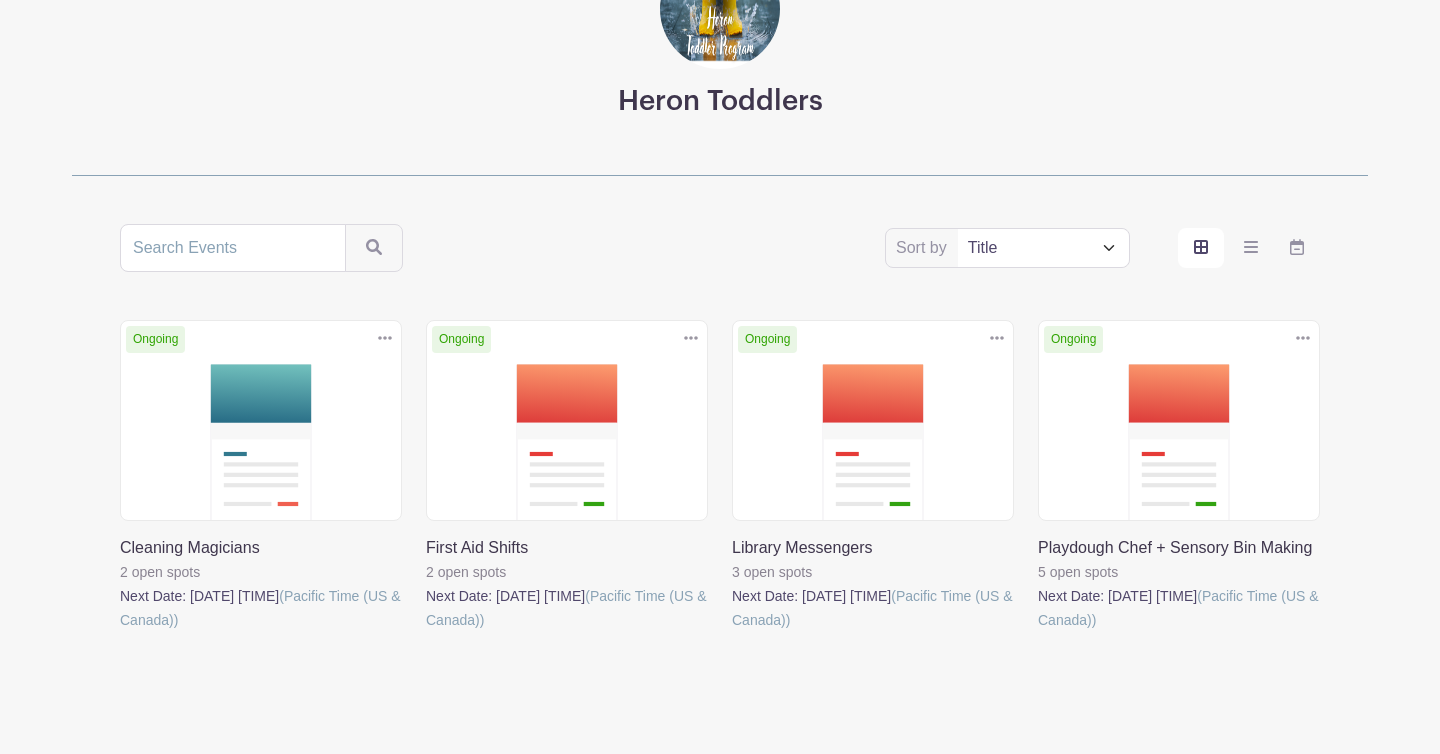 scroll, scrollTop: 191, scrollLeft: 0, axis: vertical 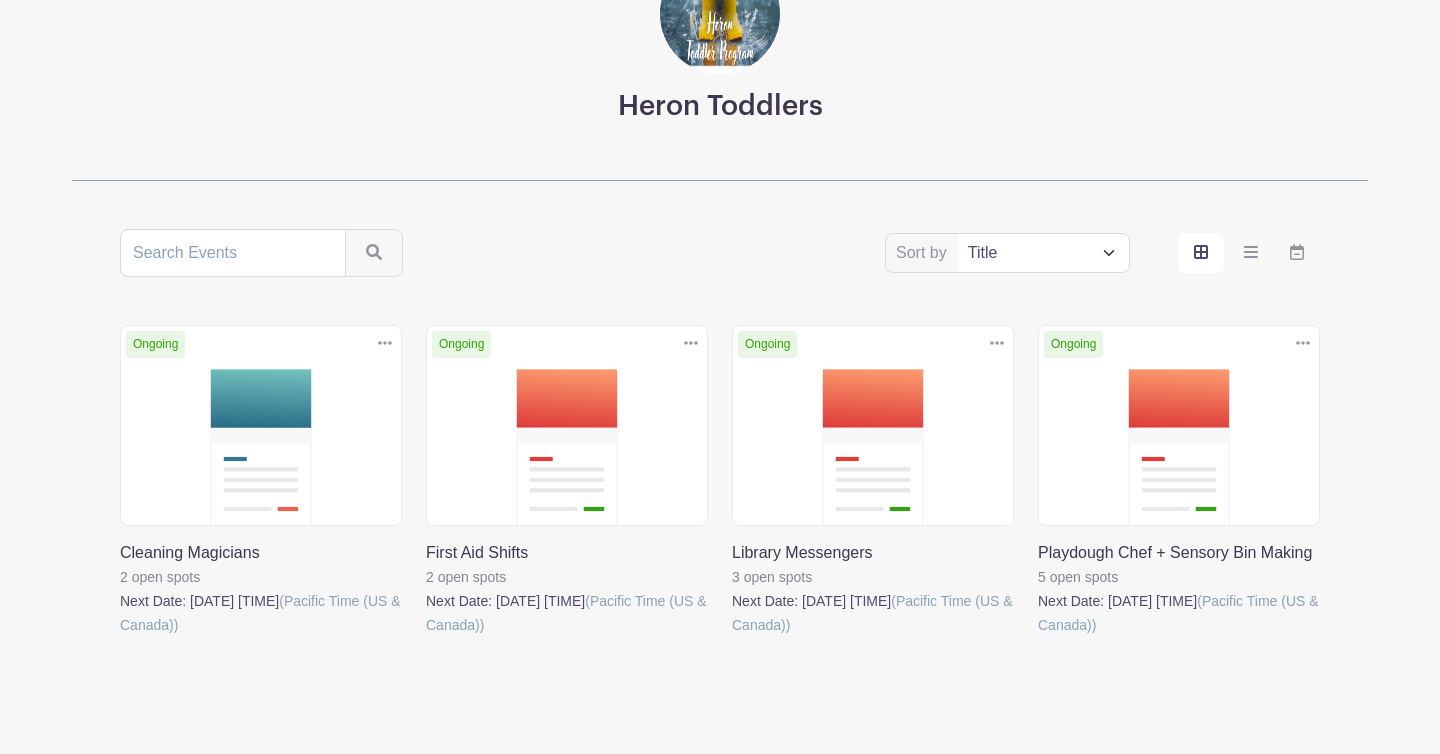 click at bounding box center (732, 637) 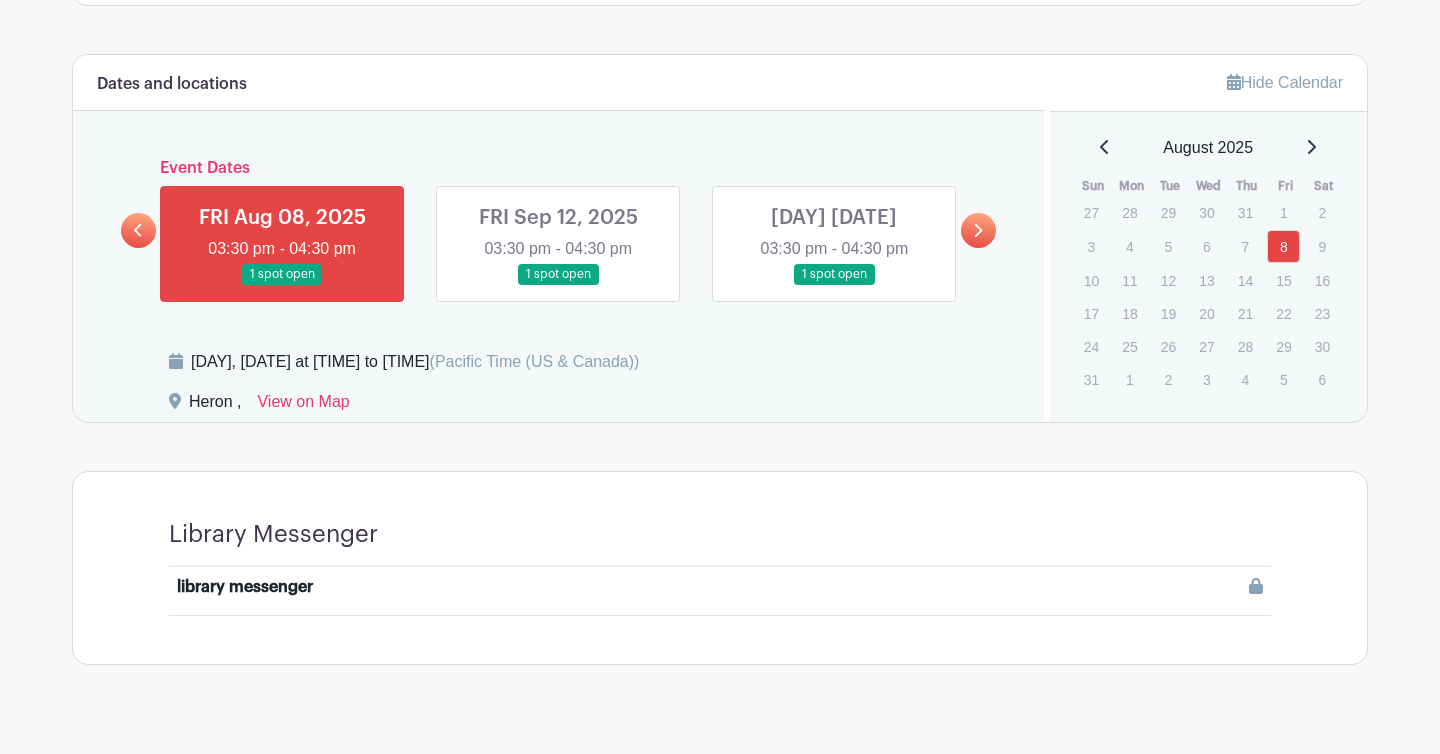 scroll, scrollTop: 1027, scrollLeft: 0, axis: vertical 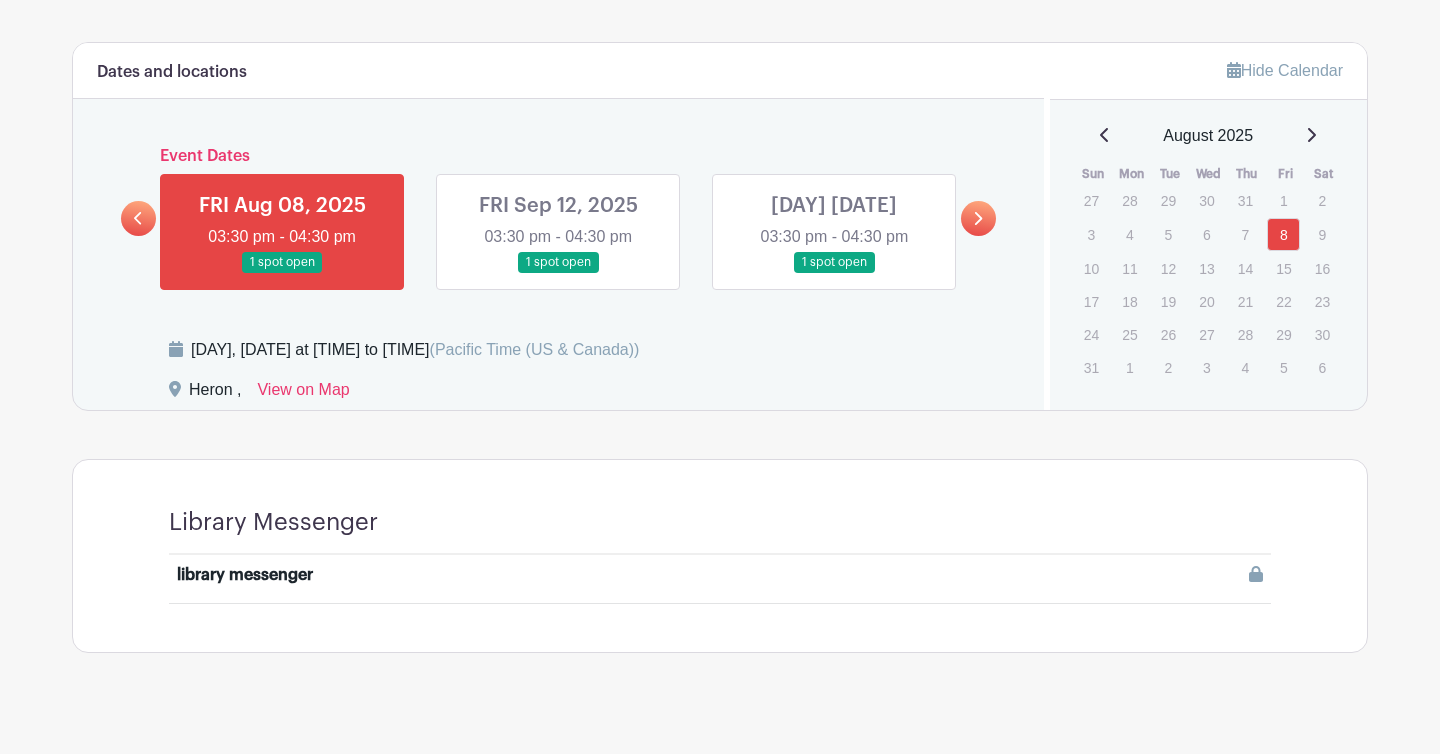 click at bounding box center [558, 273] 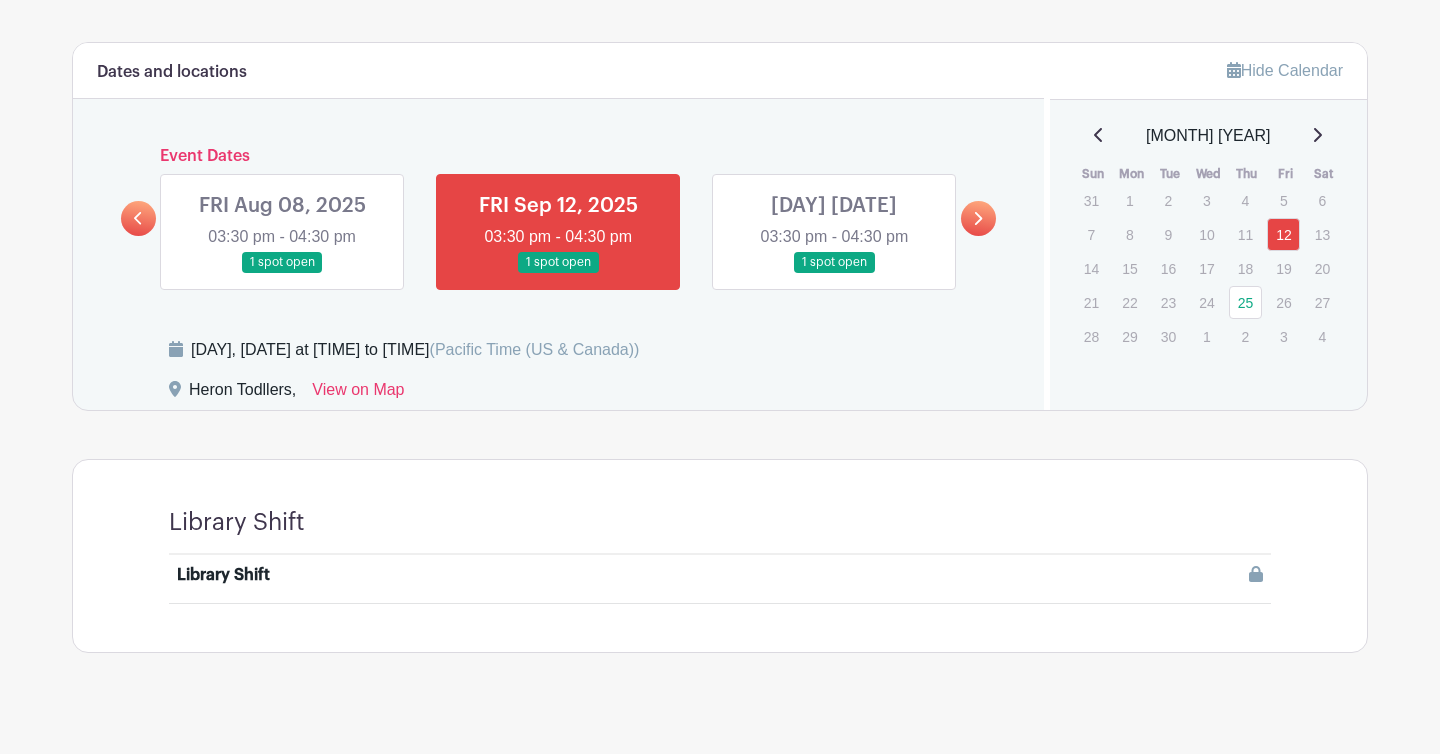 click at bounding box center [834, 273] 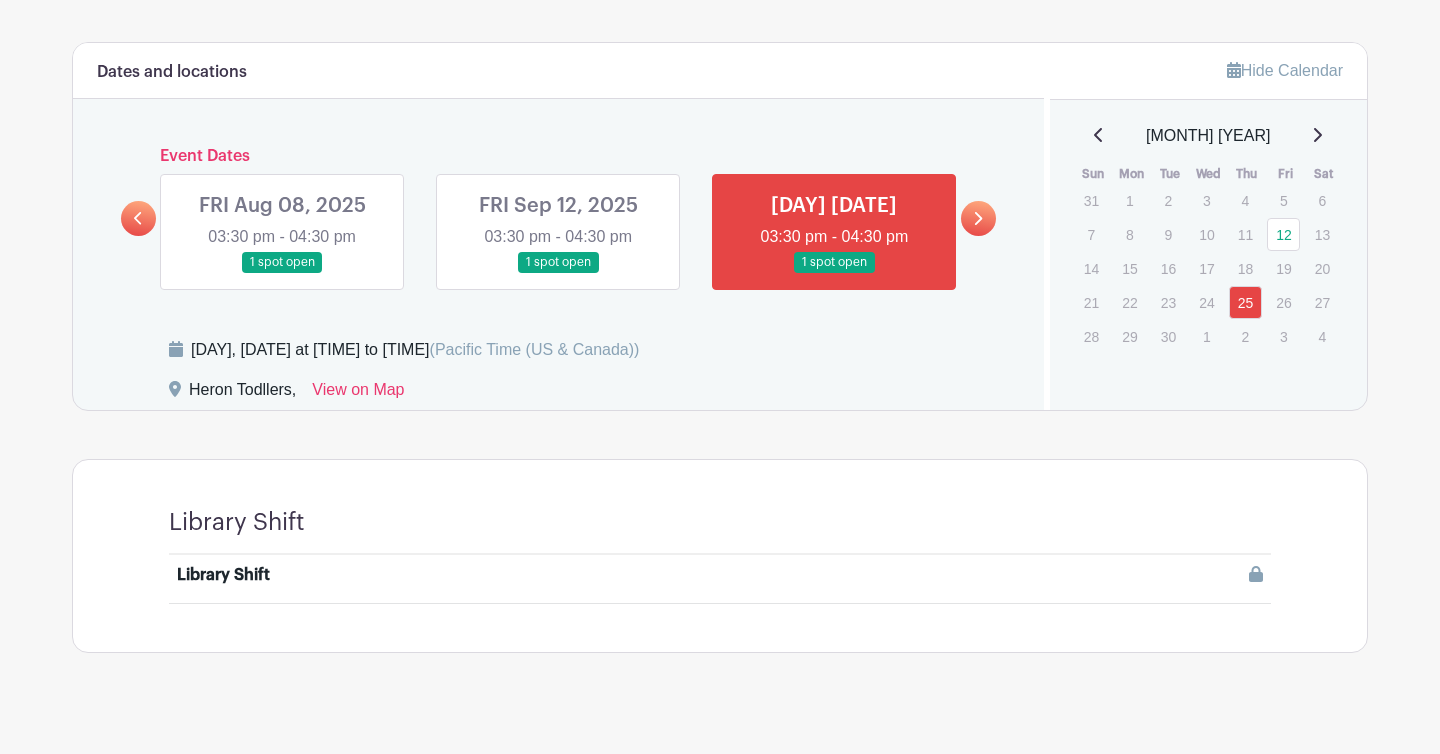 click at bounding box center [558, 273] 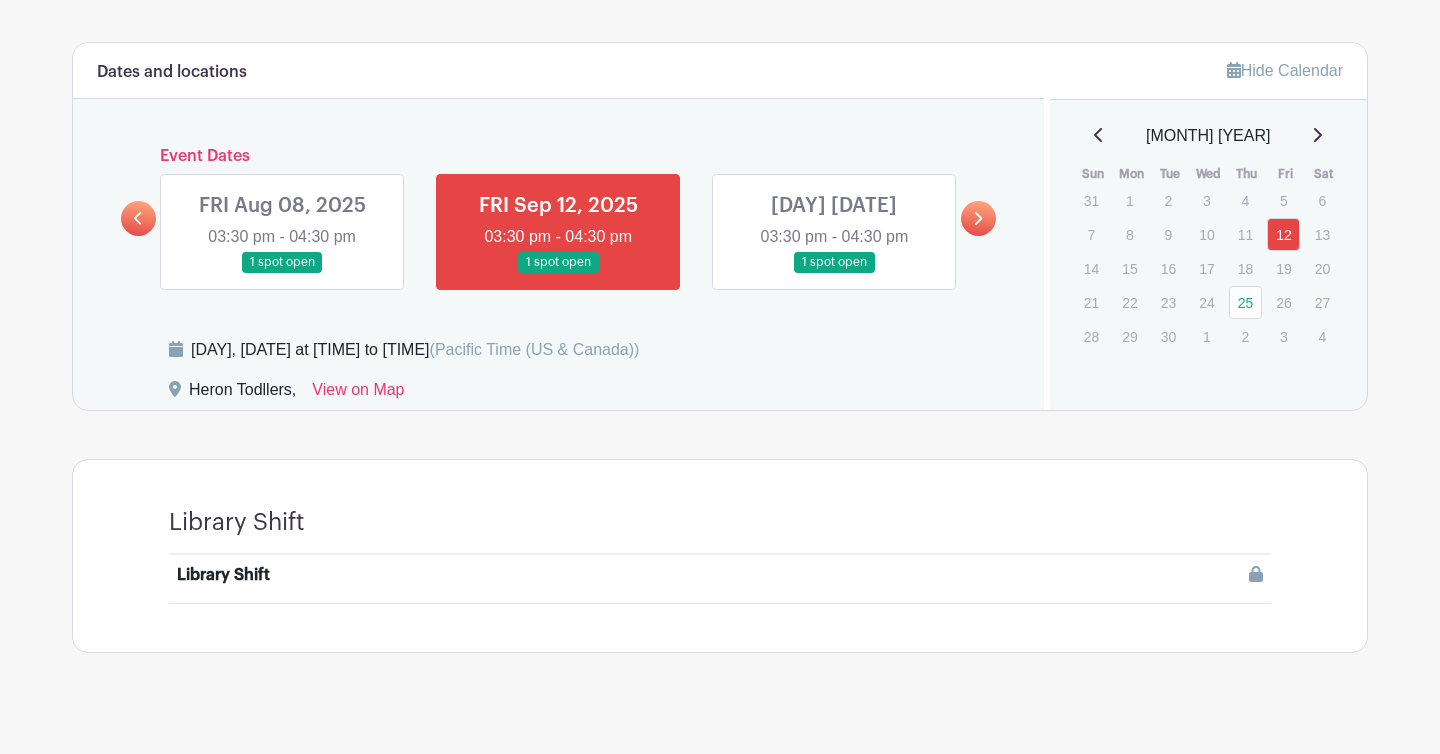 click at bounding box center (282, 273) 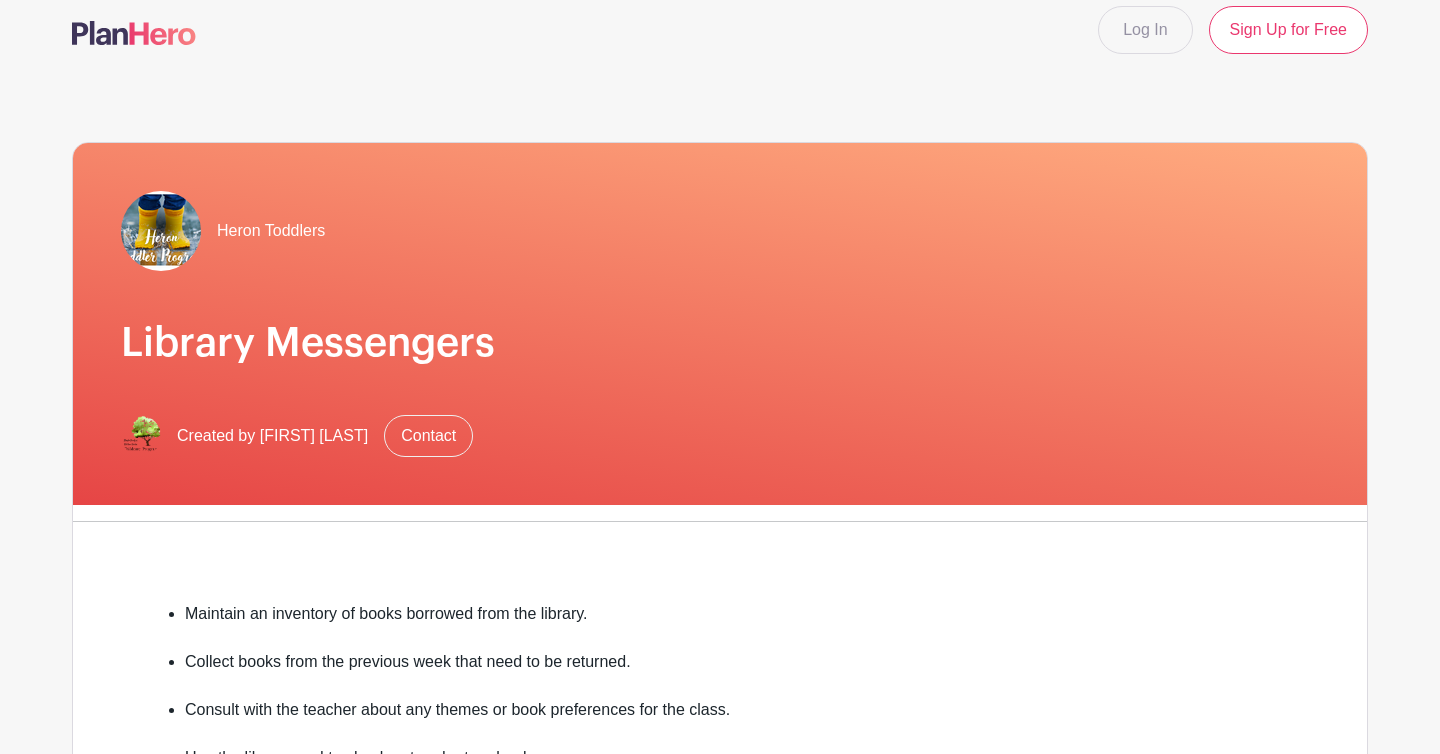 scroll, scrollTop: 0, scrollLeft: 0, axis: both 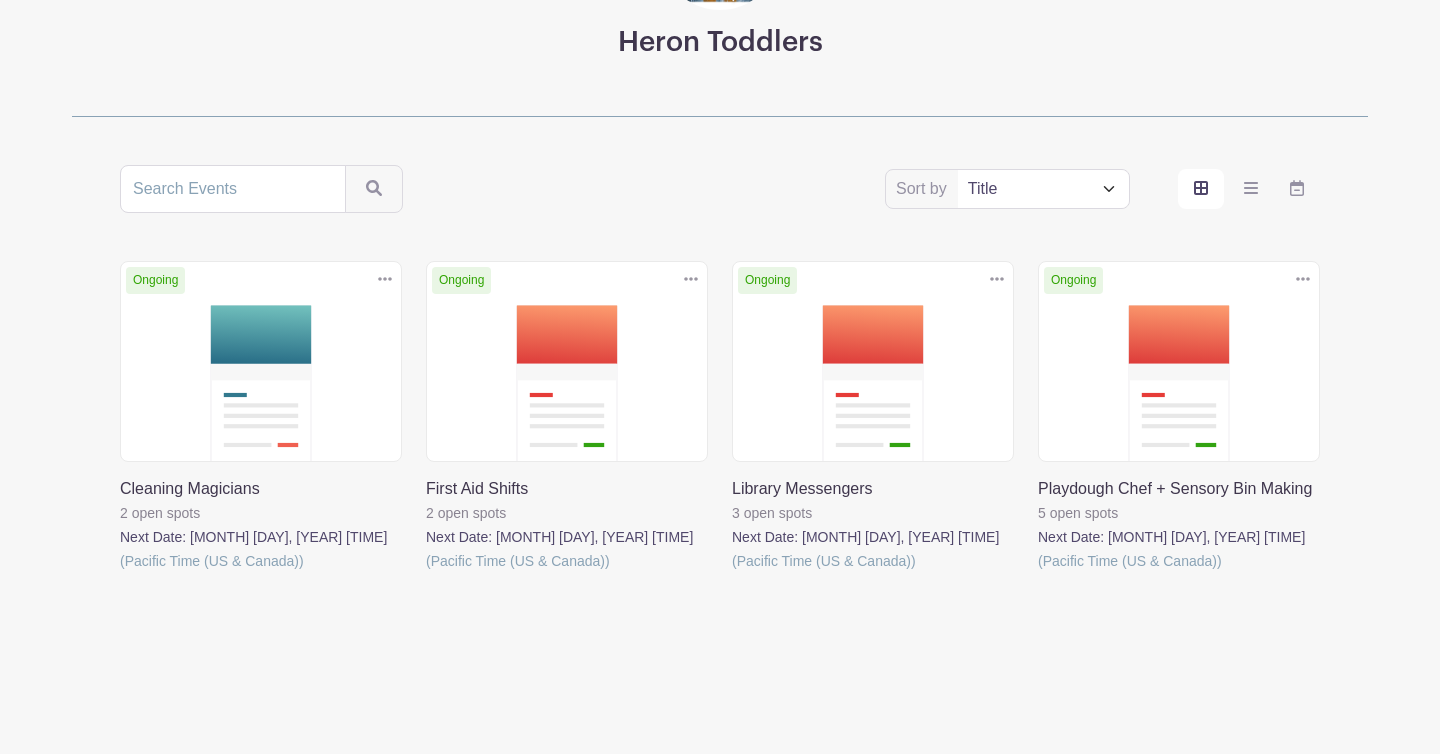 click at bounding box center (1038, 573) 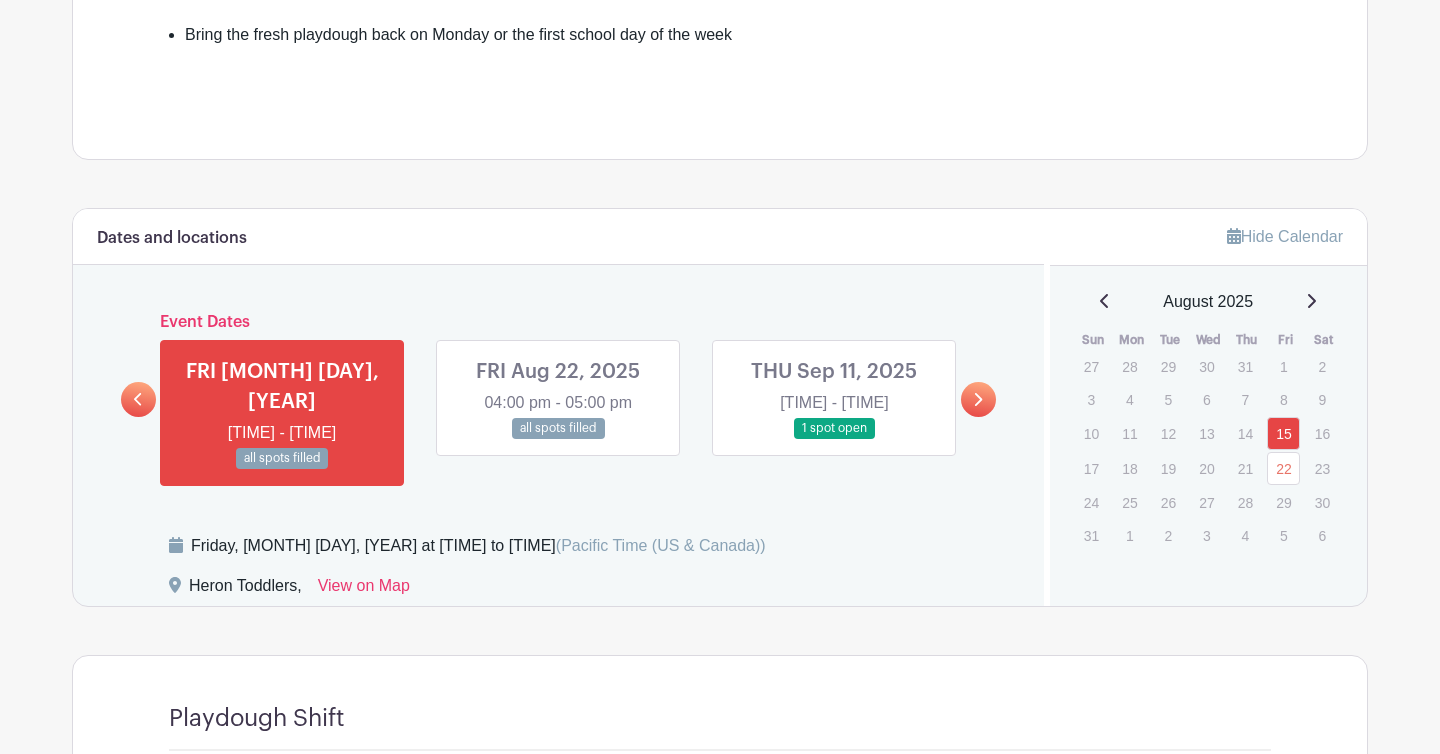 scroll, scrollTop: 770, scrollLeft: 0, axis: vertical 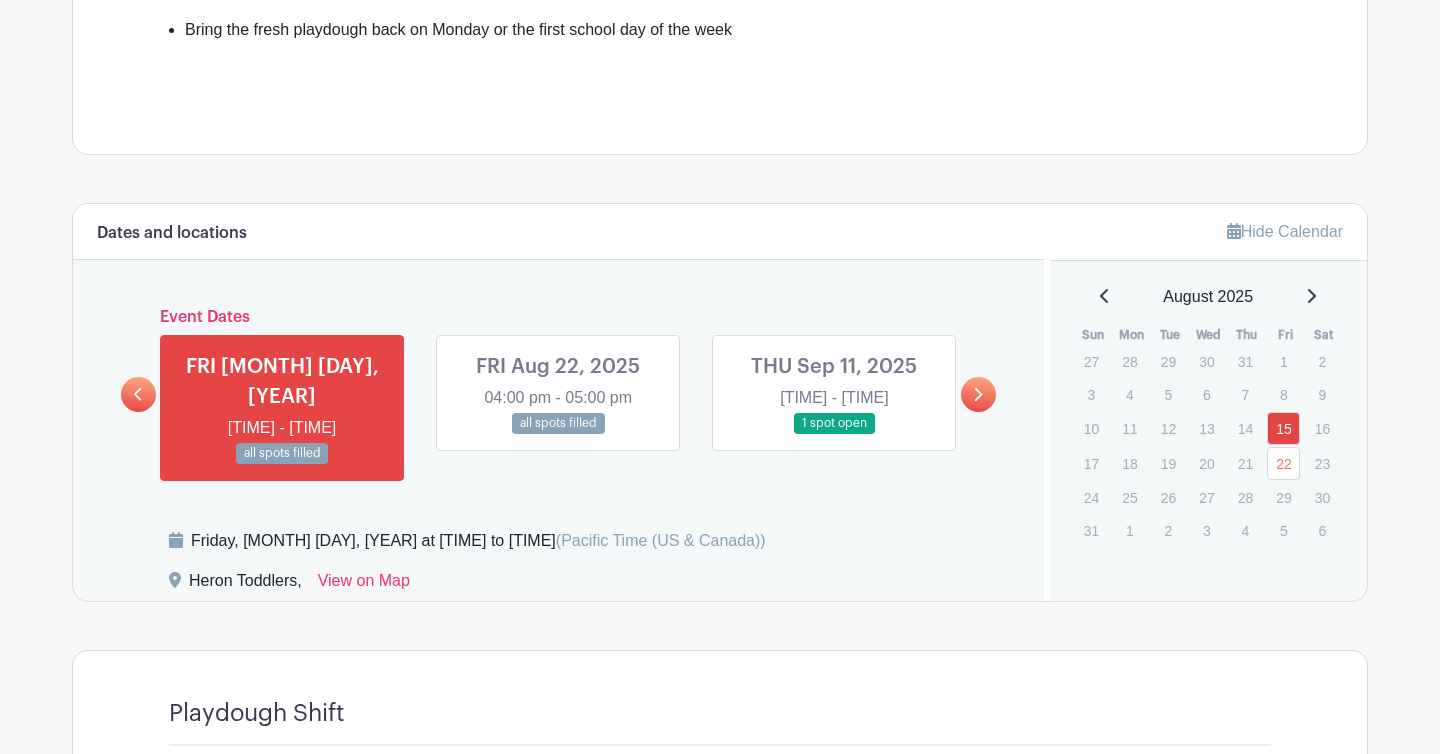 click at bounding box center [558, 434] 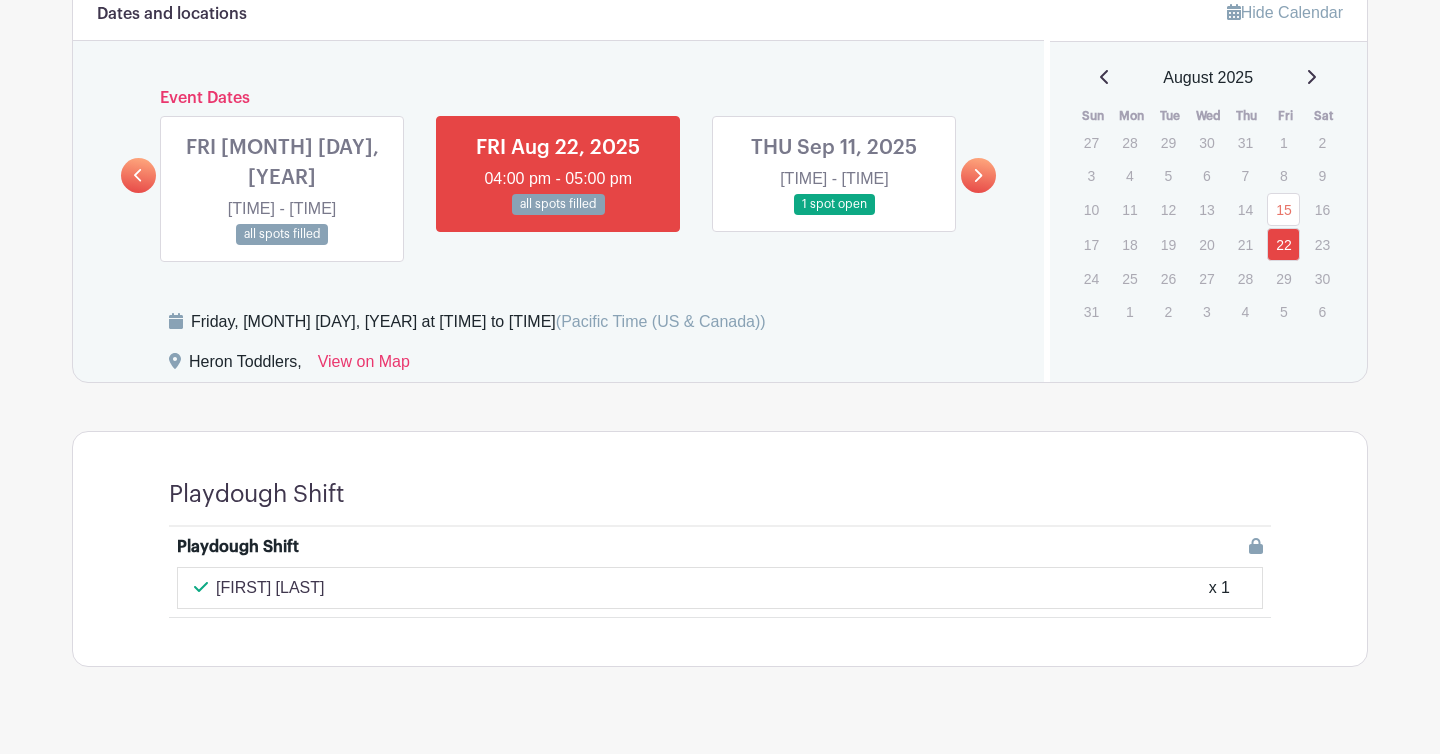 scroll, scrollTop: 997, scrollLeft: 0, axis: vertical 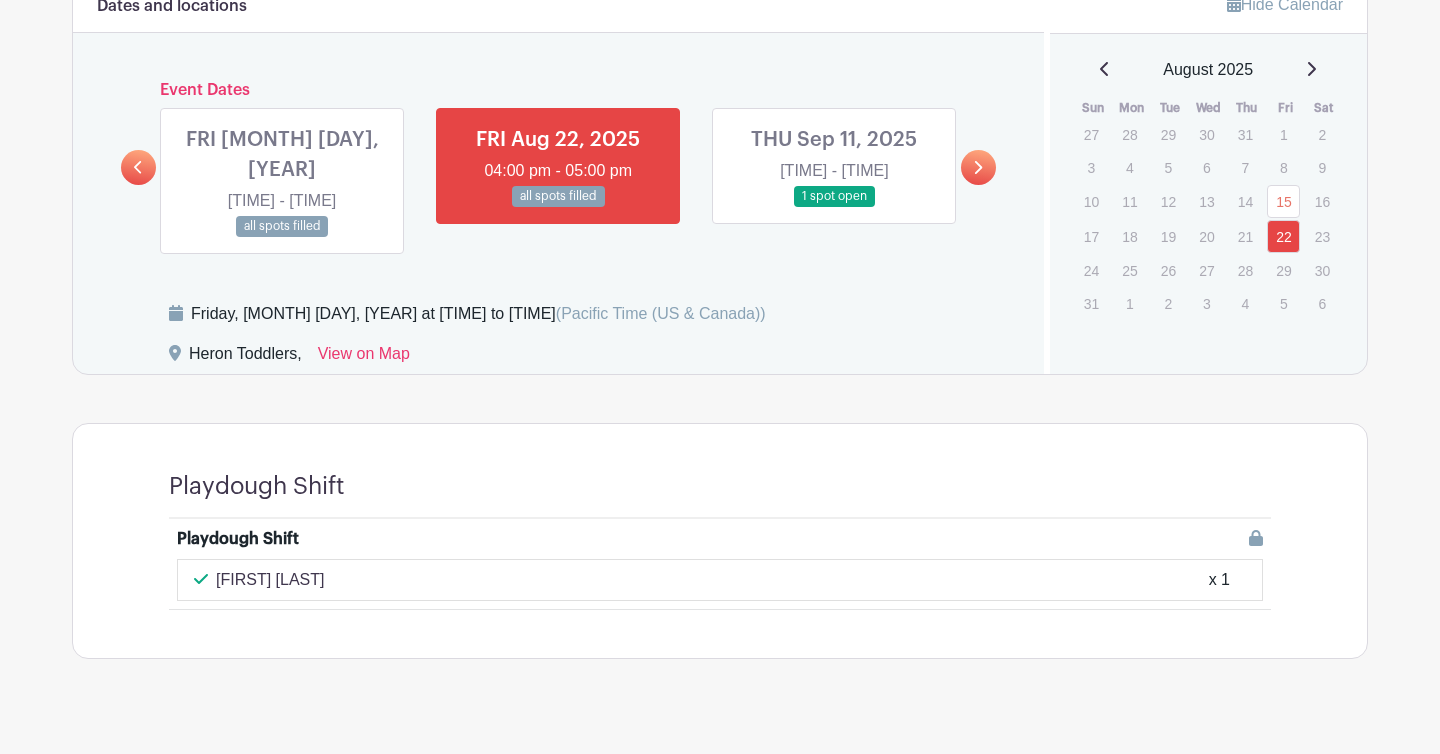 click at bounding box center [282, 237] 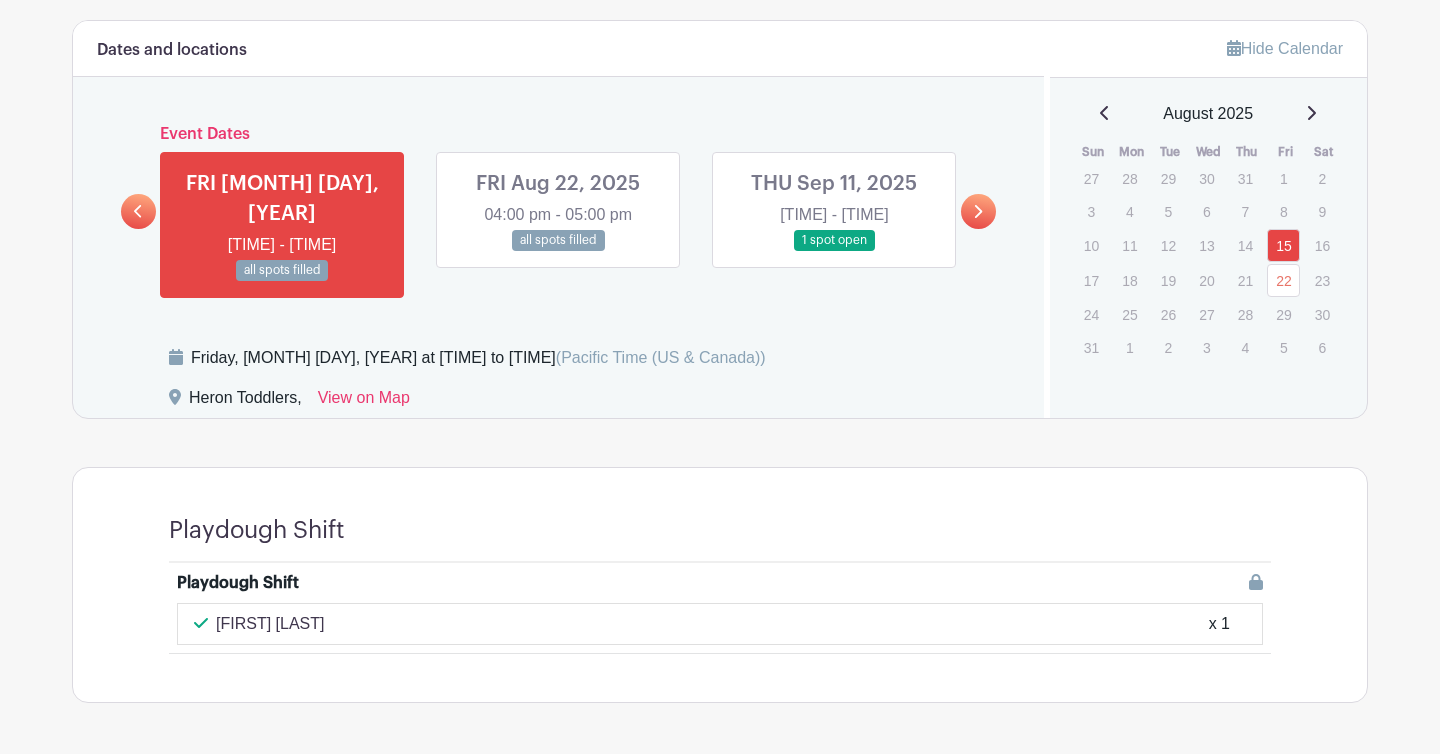 scroll, scrollTop: 997, scrollLeft: 0, axis: vertical 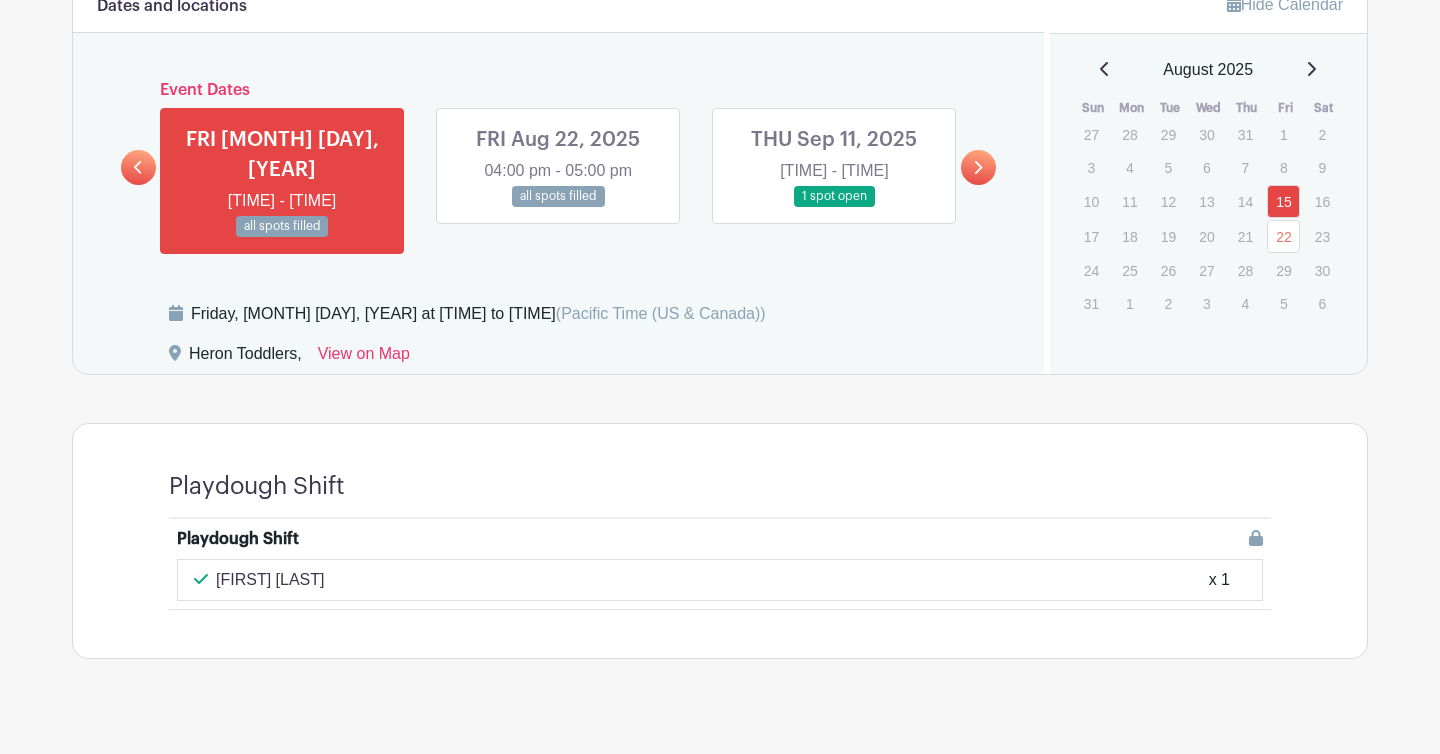 click at bounding box center [978, 167] 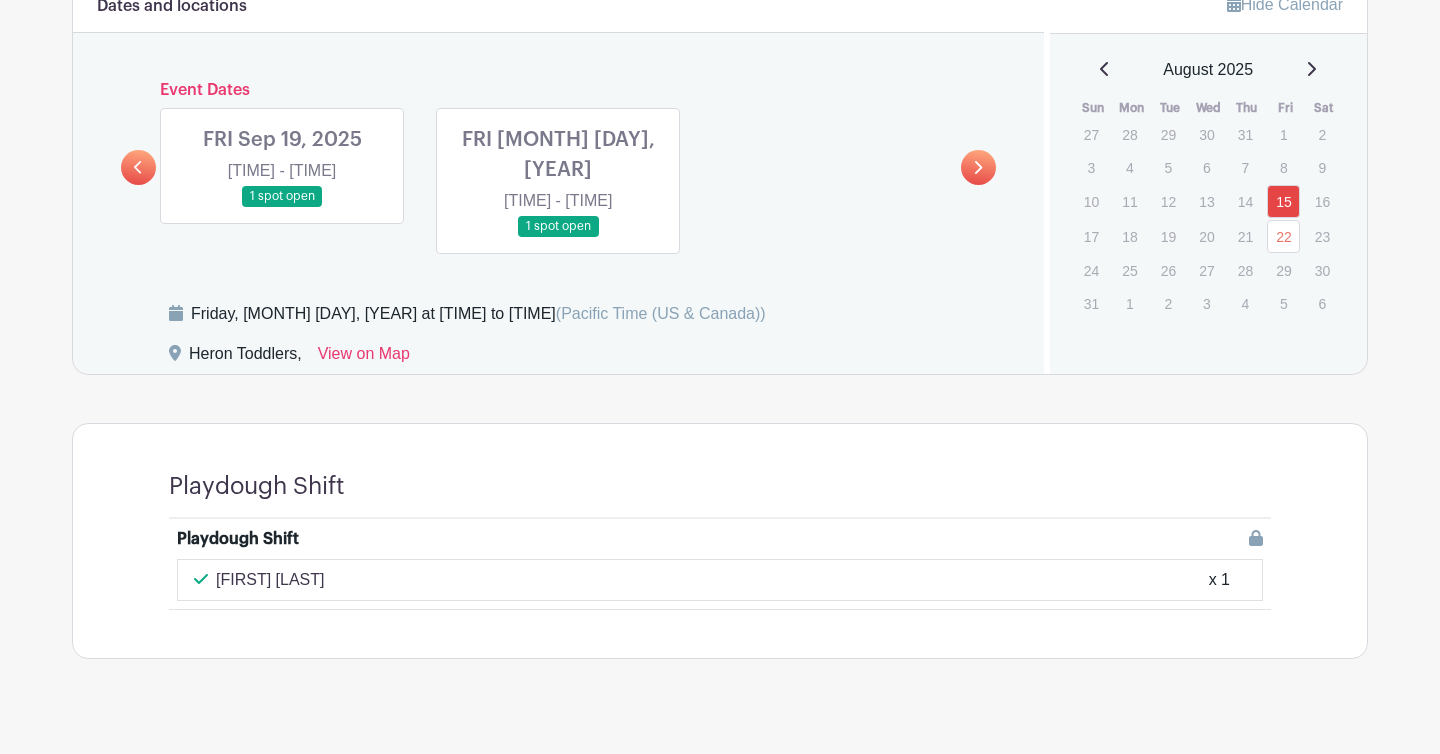 click at bounding box center (282, 207) 